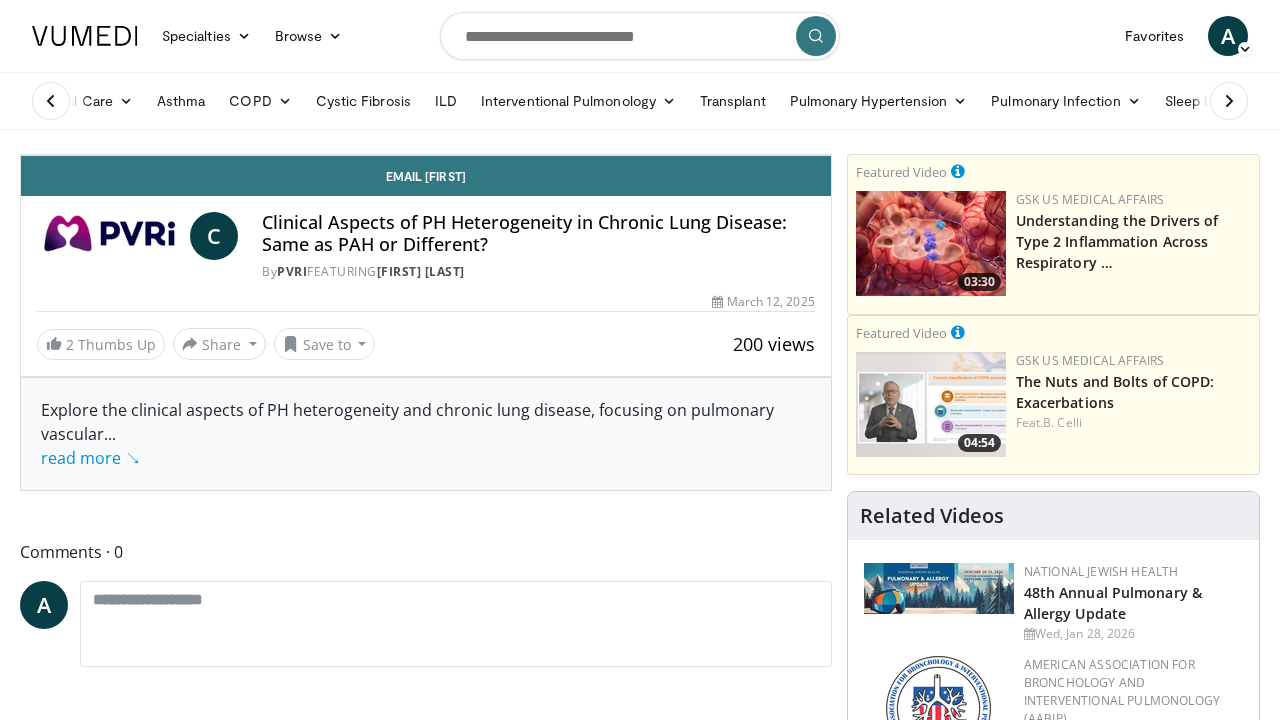 scroll, scrollTop: 0, scrollLeft: 0, axis: both 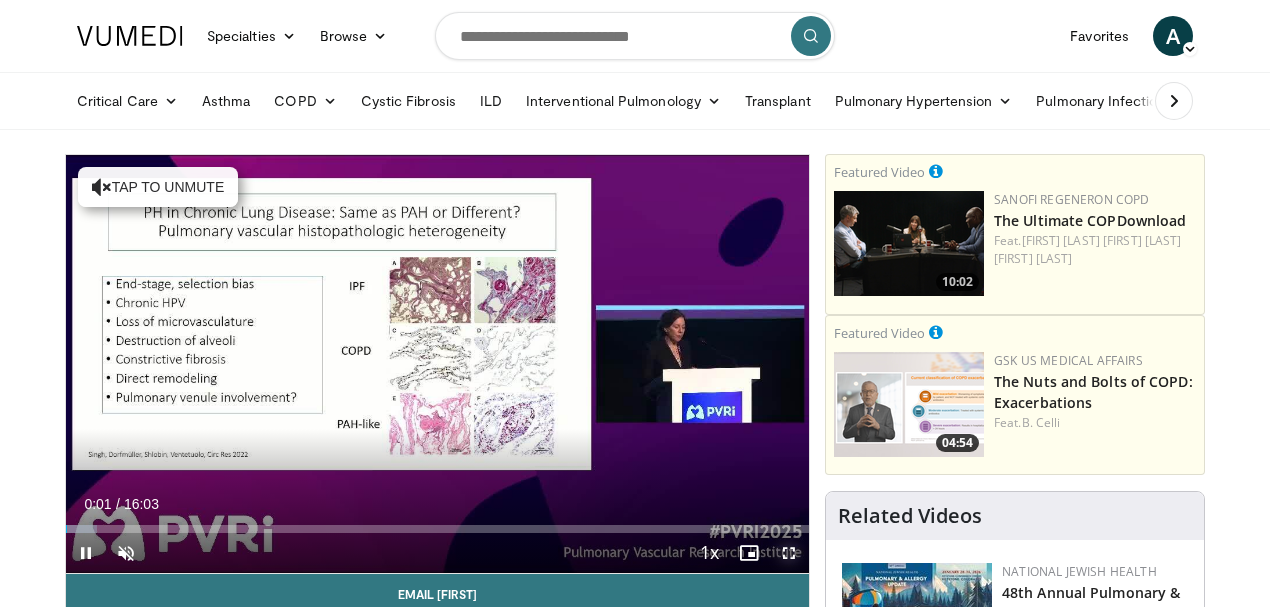 click at bounding box center [789, 553] 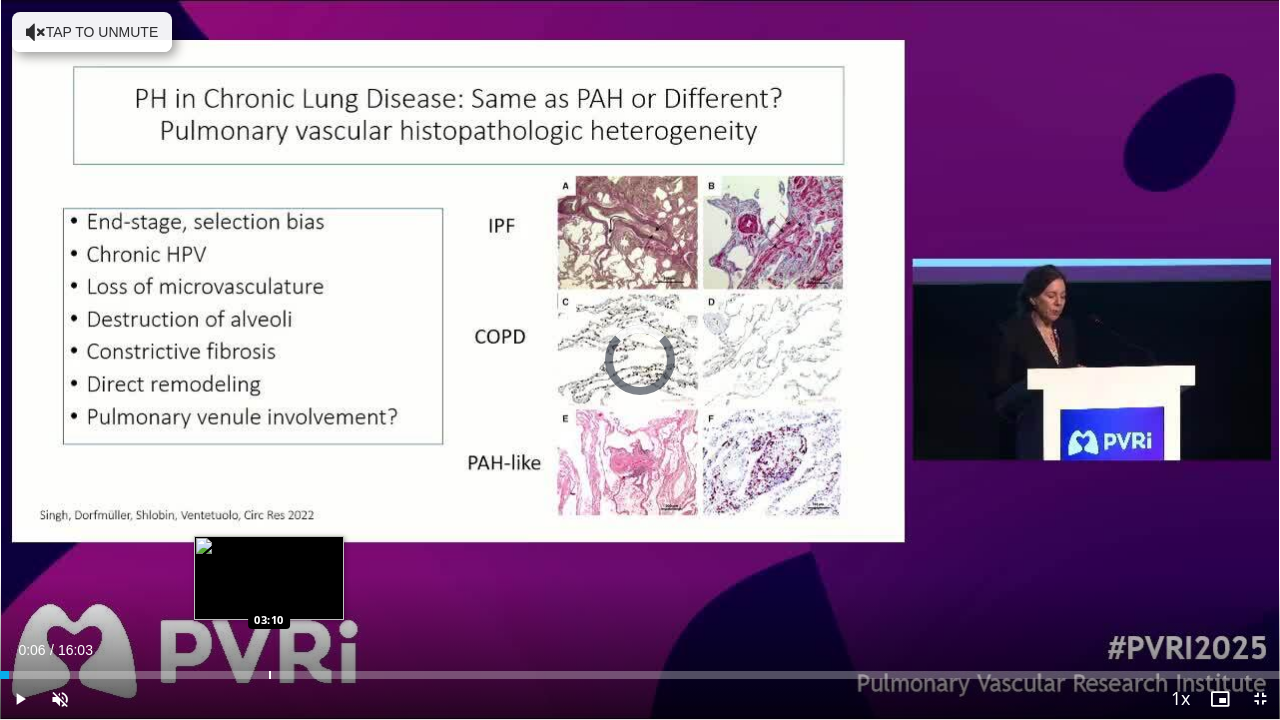 drag, startPoint x: 9, startPoint y: 674, endPoint x: 270, endPoint y: 678, distance: 261.03064 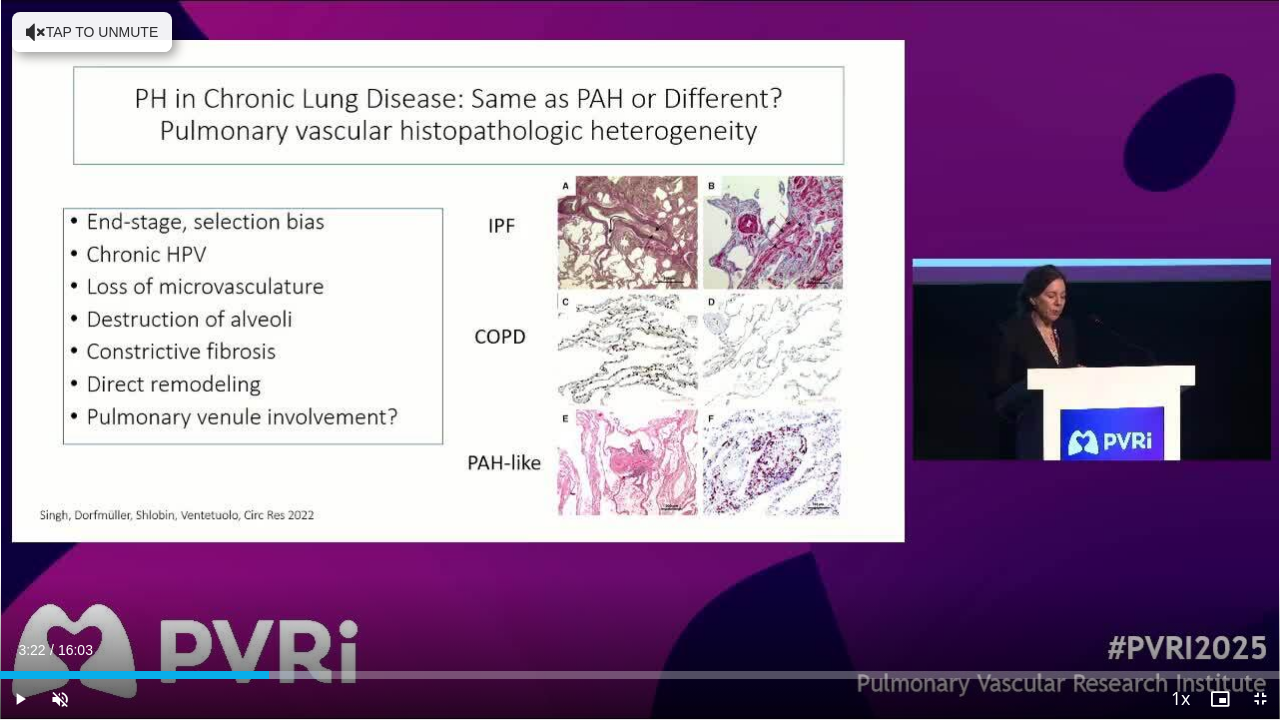 click at bounding box center (0, 0) 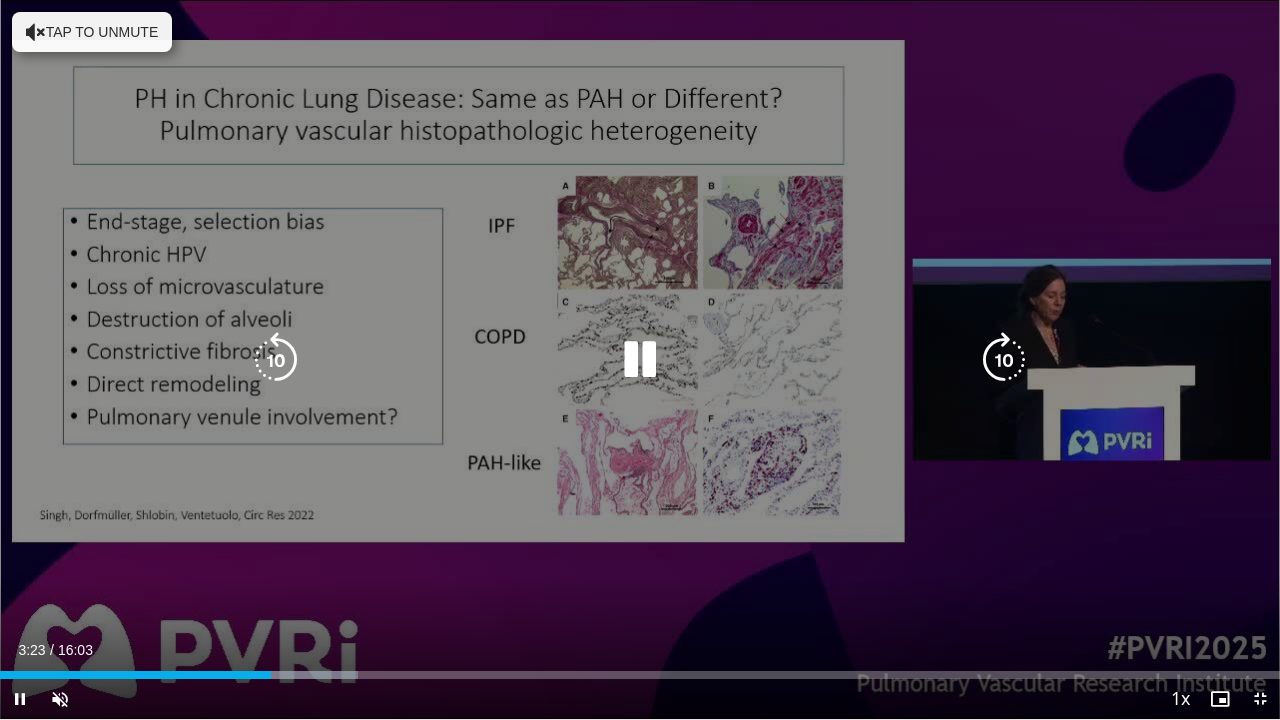 click at bounding box center (640, 360) 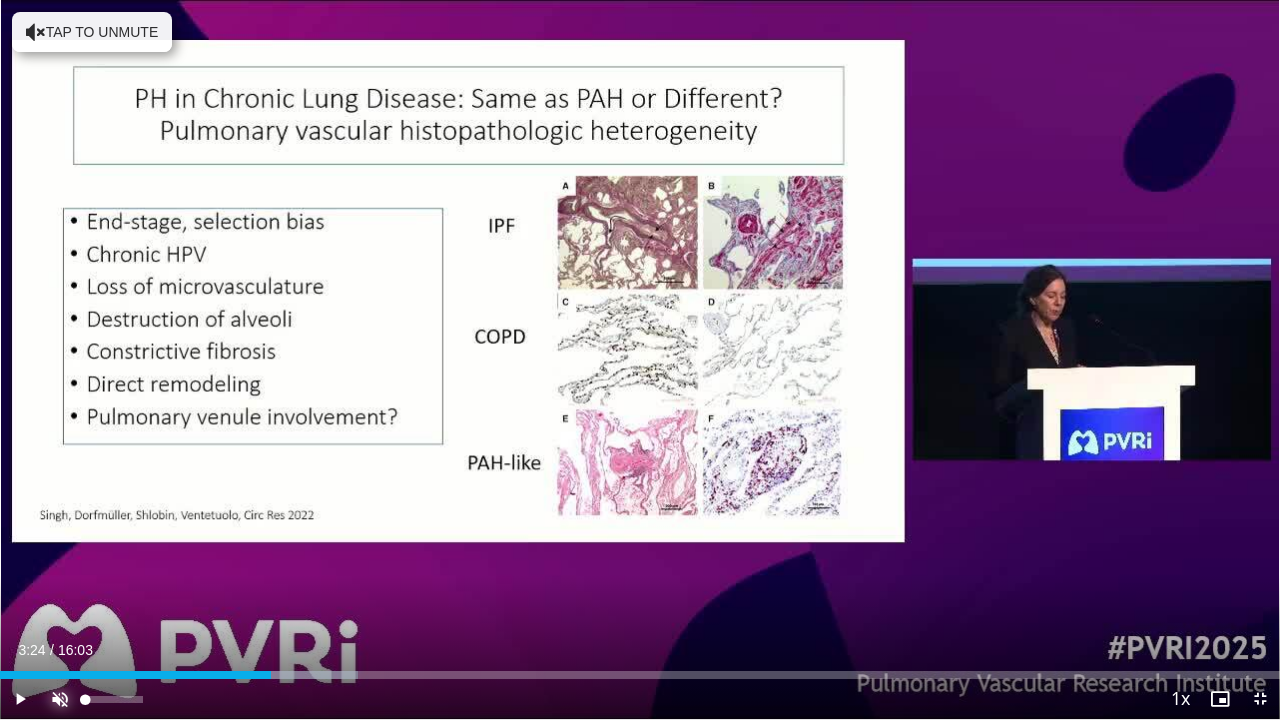 click at bounding box center (60, 699) 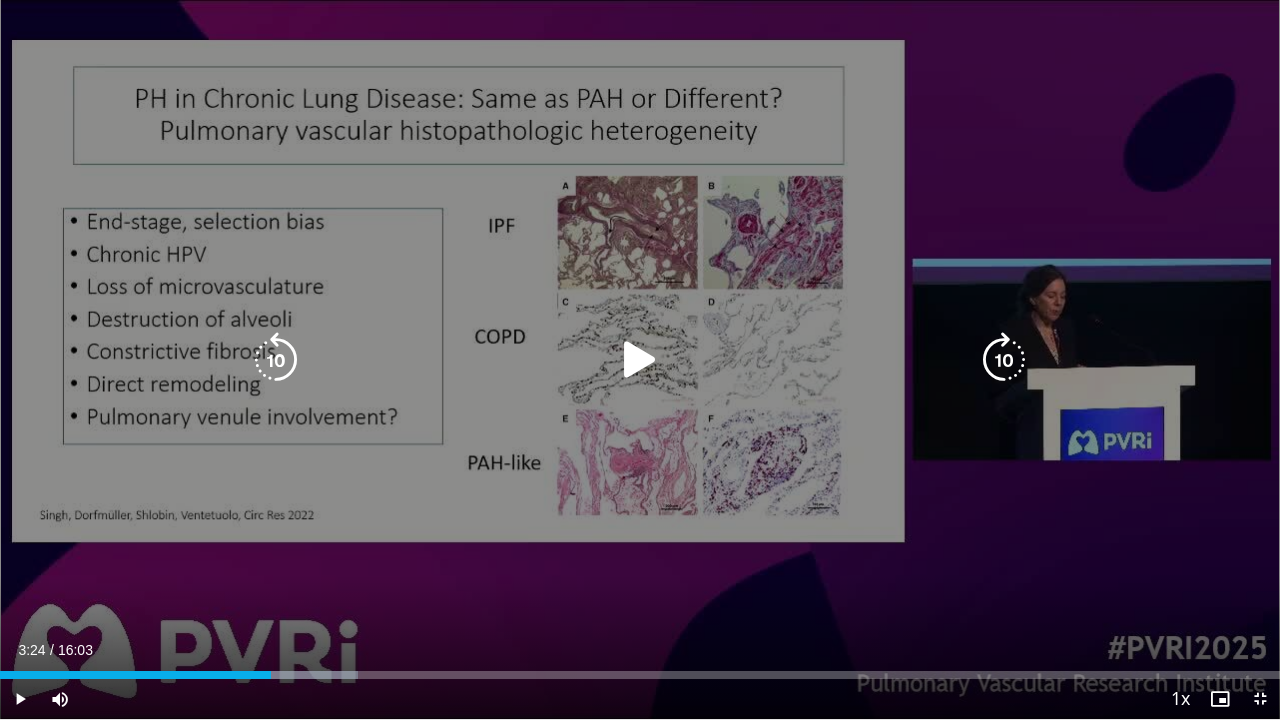 click at bounding box center (640, 360) 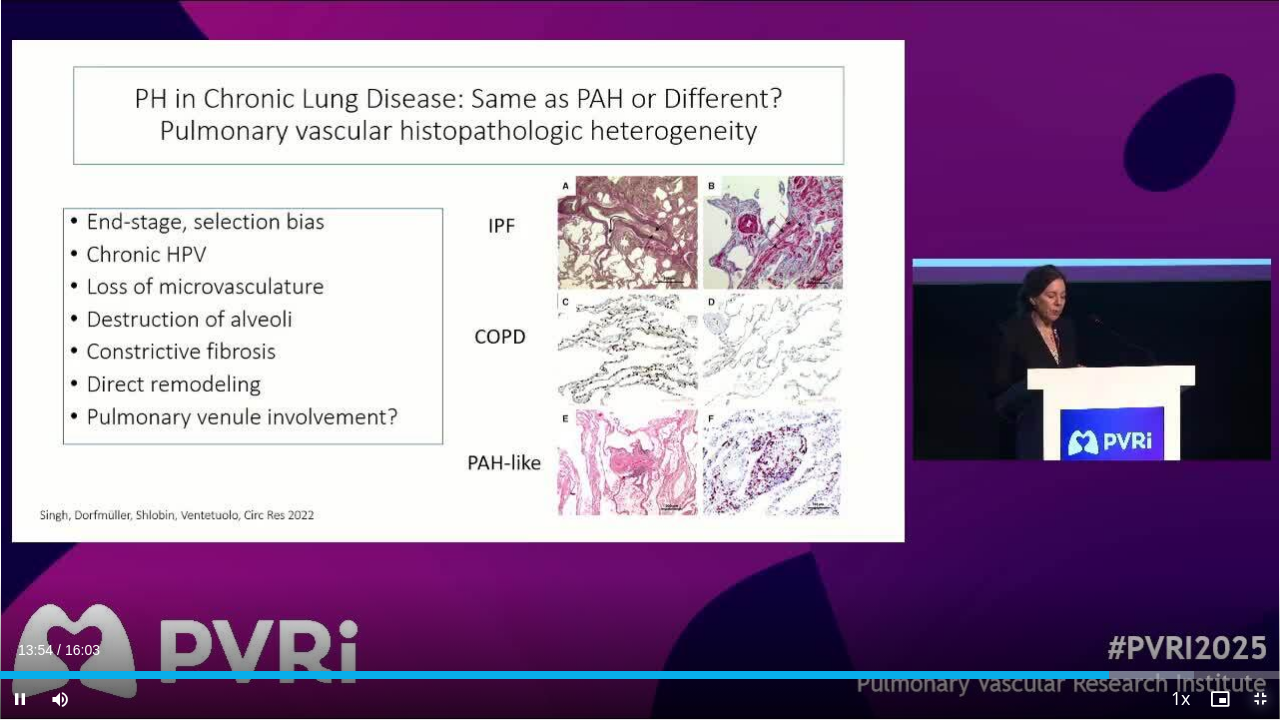 click at bounding box center (1260, 699) 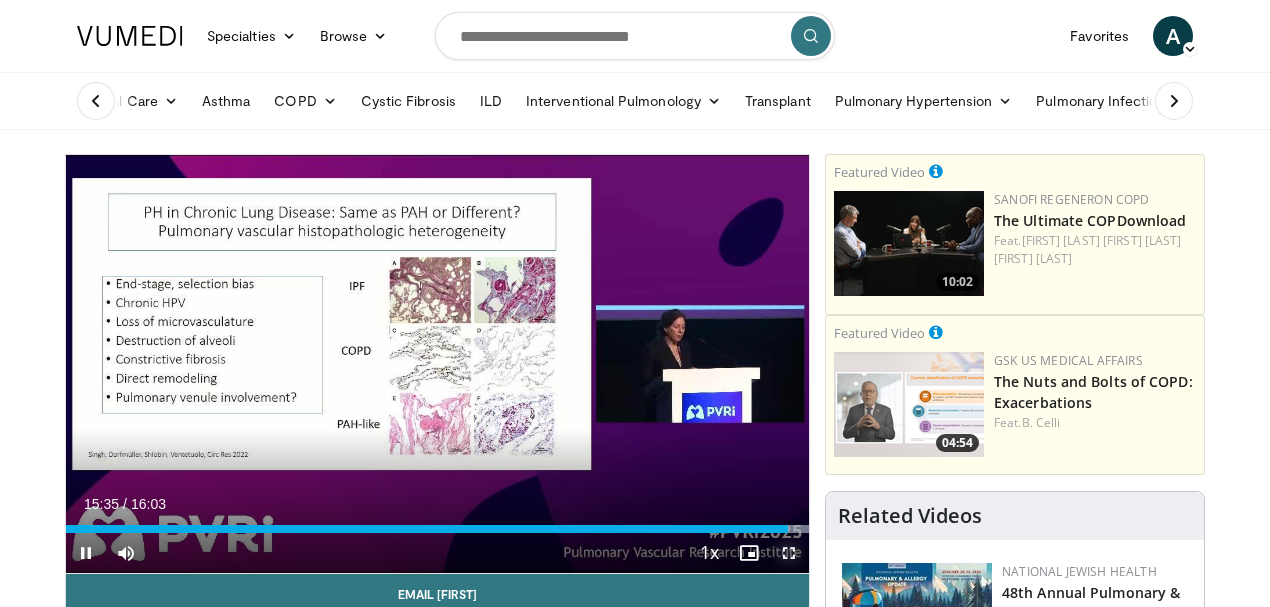 click at bounding box center [789, 553] 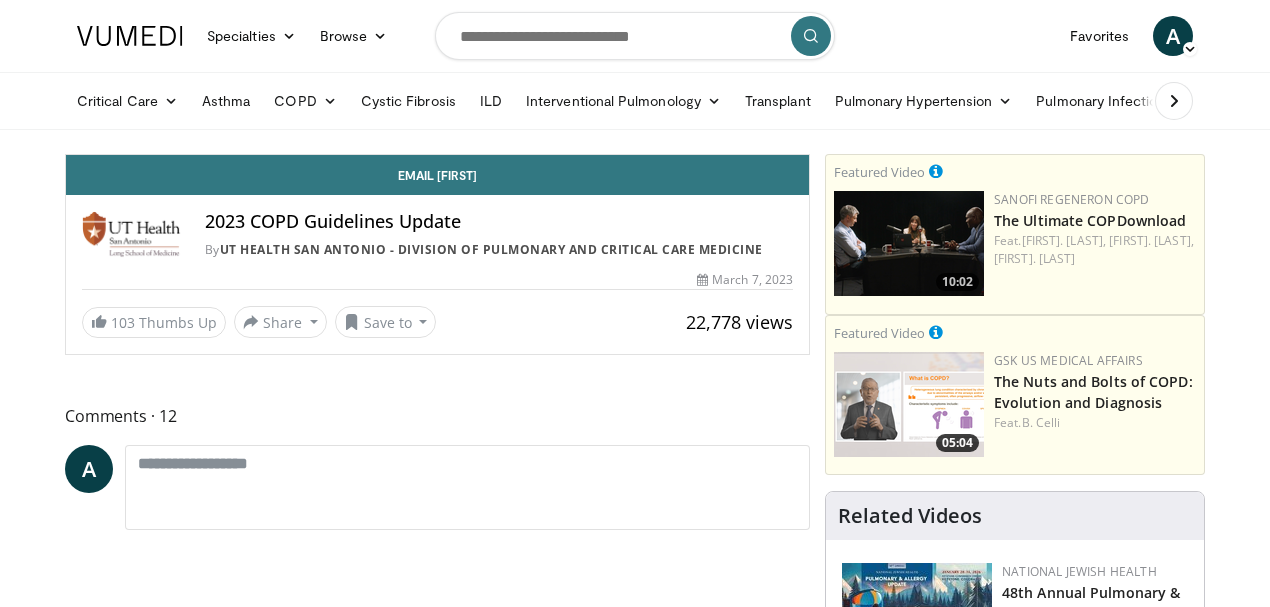 scroll, scrollTop: 0, scrollLeft: 0, axis: both 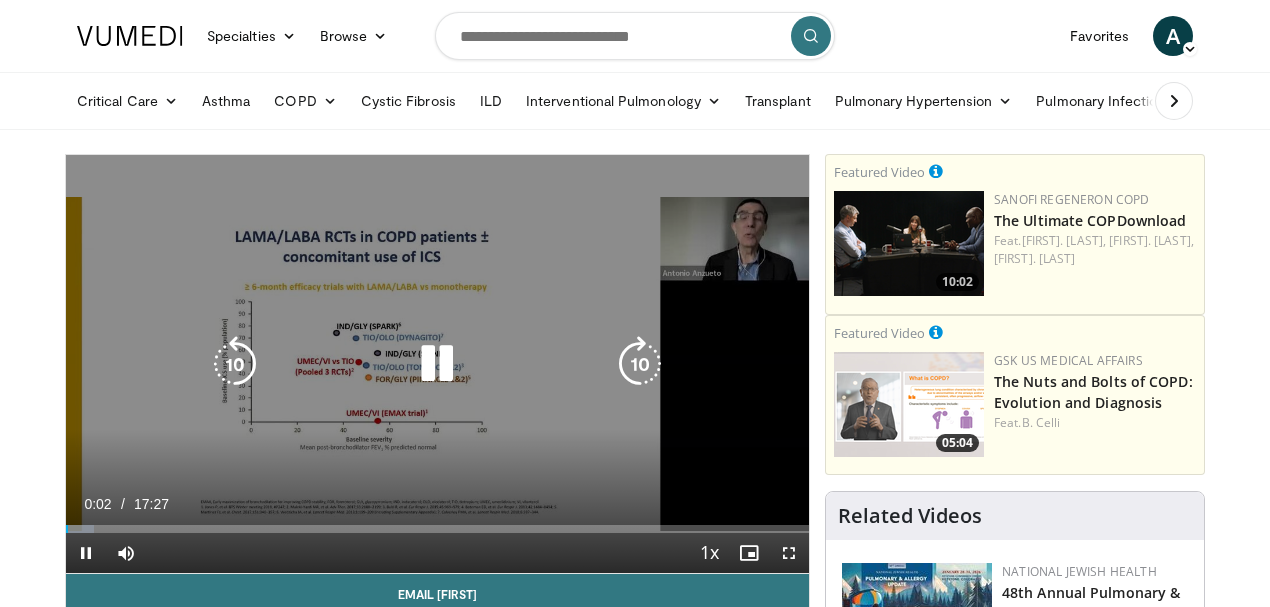 click at bounding box center [437, 364] 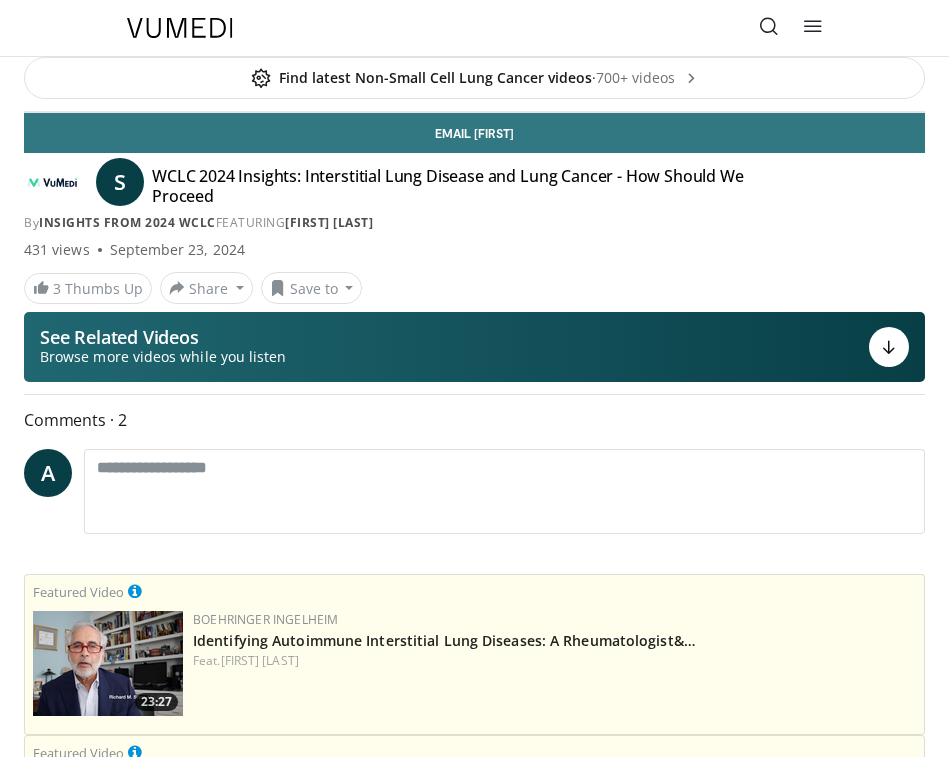 scroll, scrollTop: 0, scrollLeft: 0, axis: both 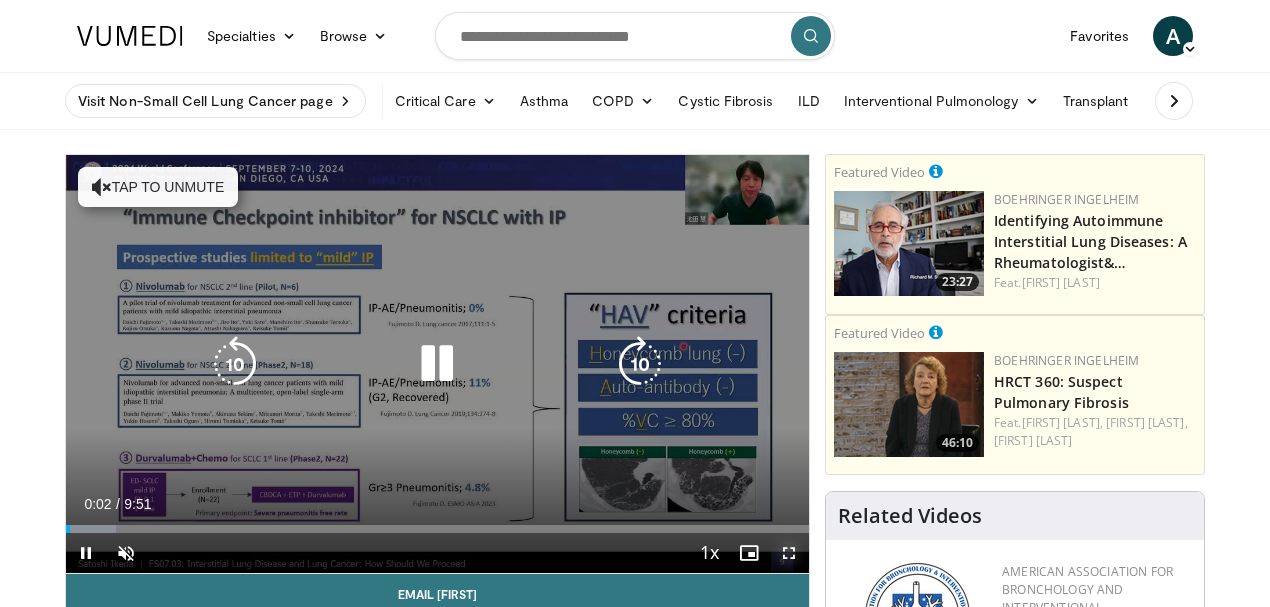 drag, startPoint x: 806, startPoint y: 586, endPoint x: 806, endPoint y: 669, distance: 83 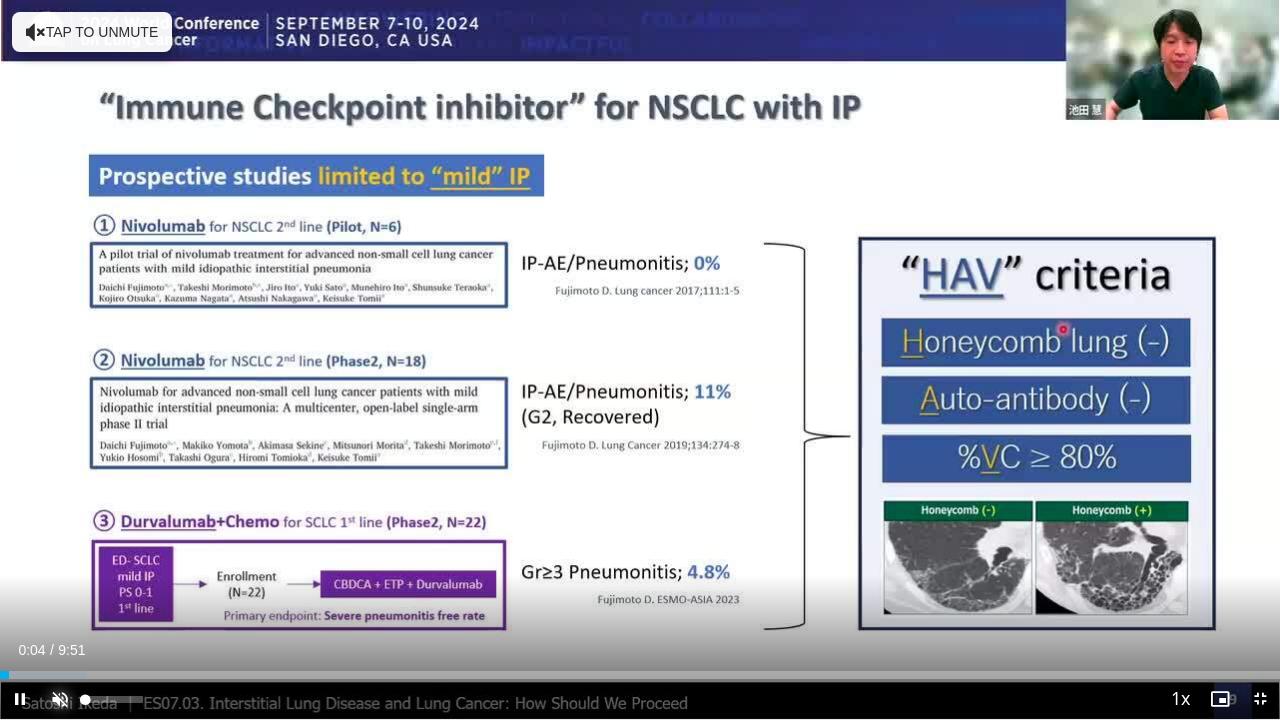 click at bounding box center (60, 699) 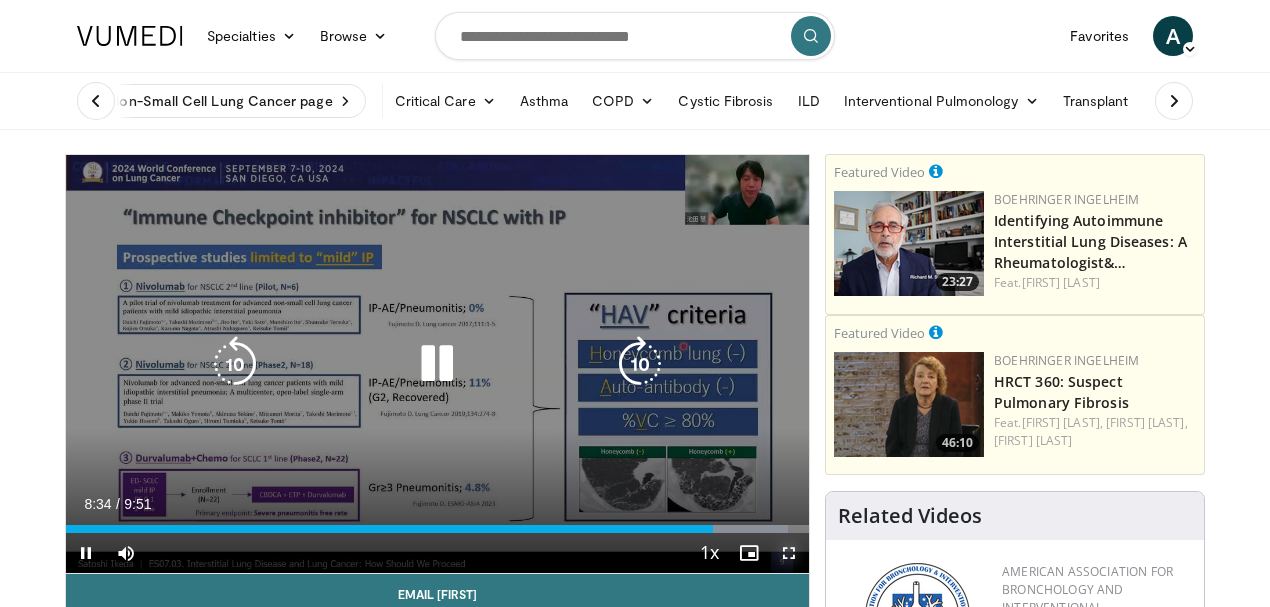 click at bounding box center (789, 553) 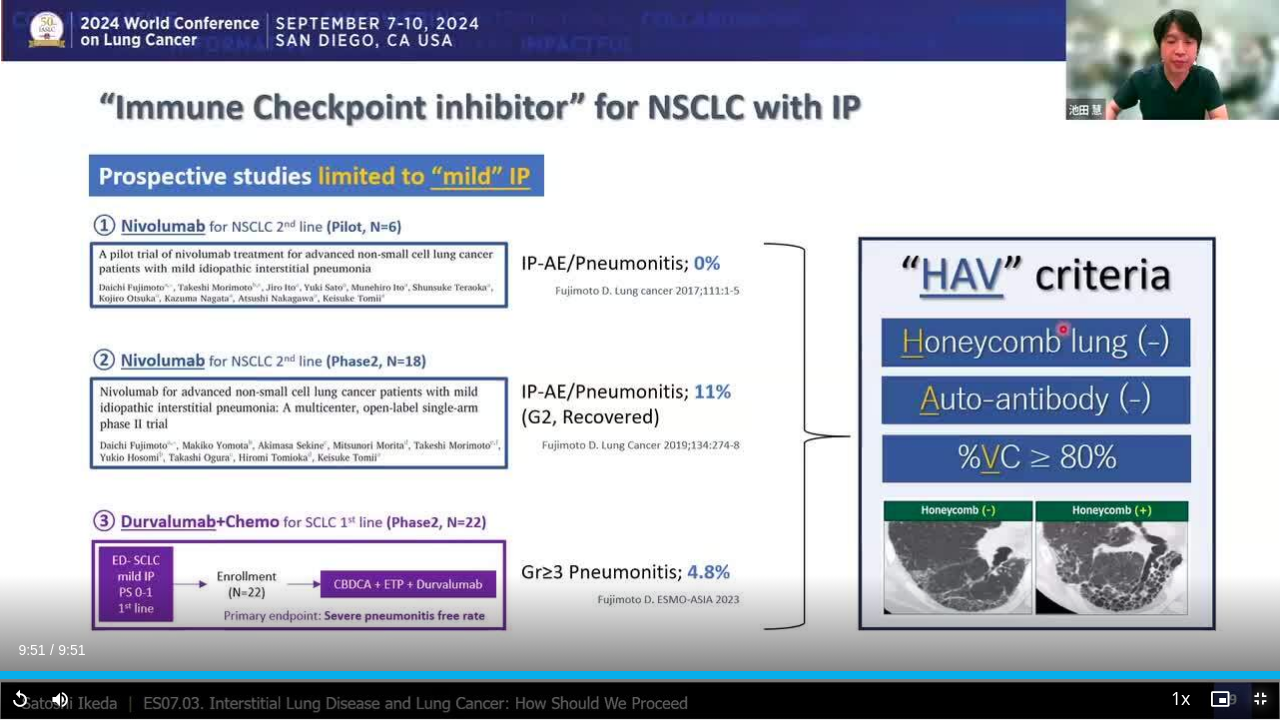 click at bounding box center [1260, 699] 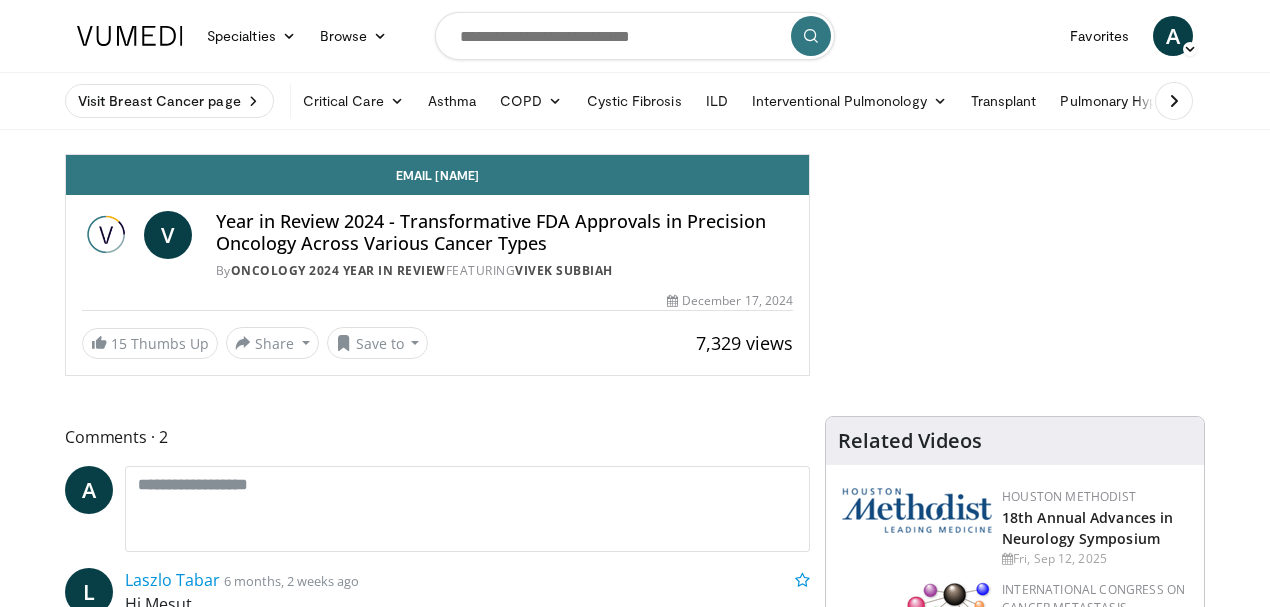 scroll, scrollTop: 0, scrollLeft: 0, axis: both 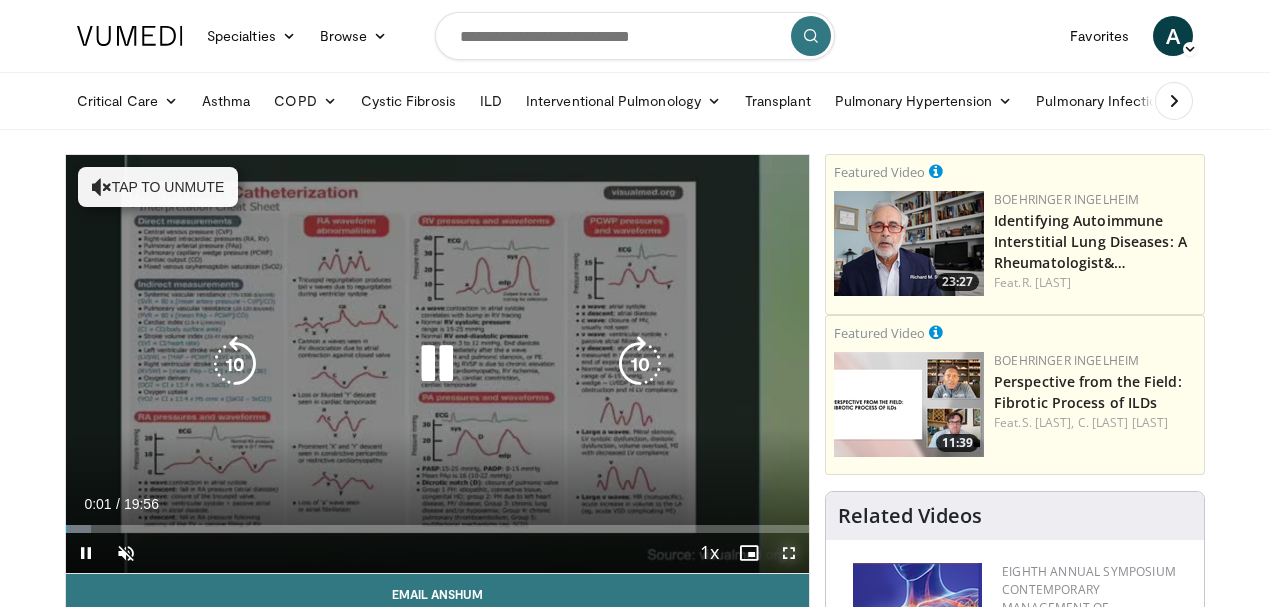 drag, startPoint x: 807, startPoint y: 588, endPoint x: 807, endPoint y: 670, distance: 82 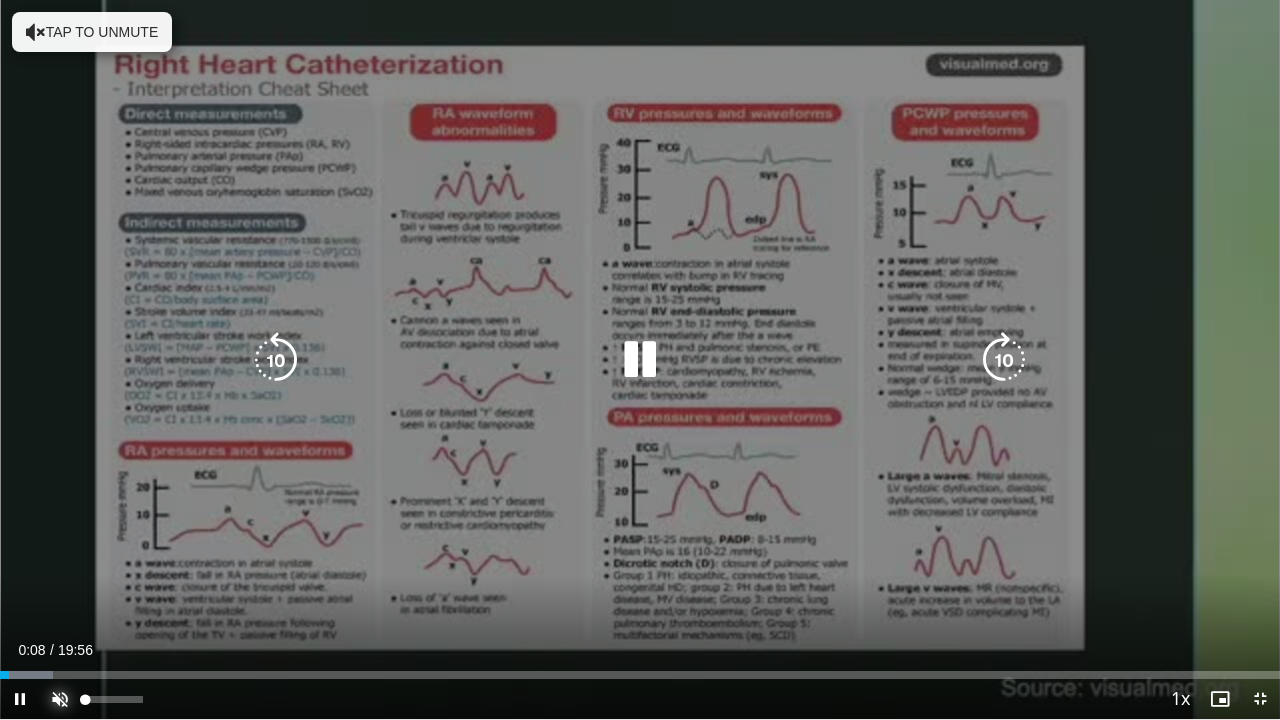 click at bounding box center (60, 699) 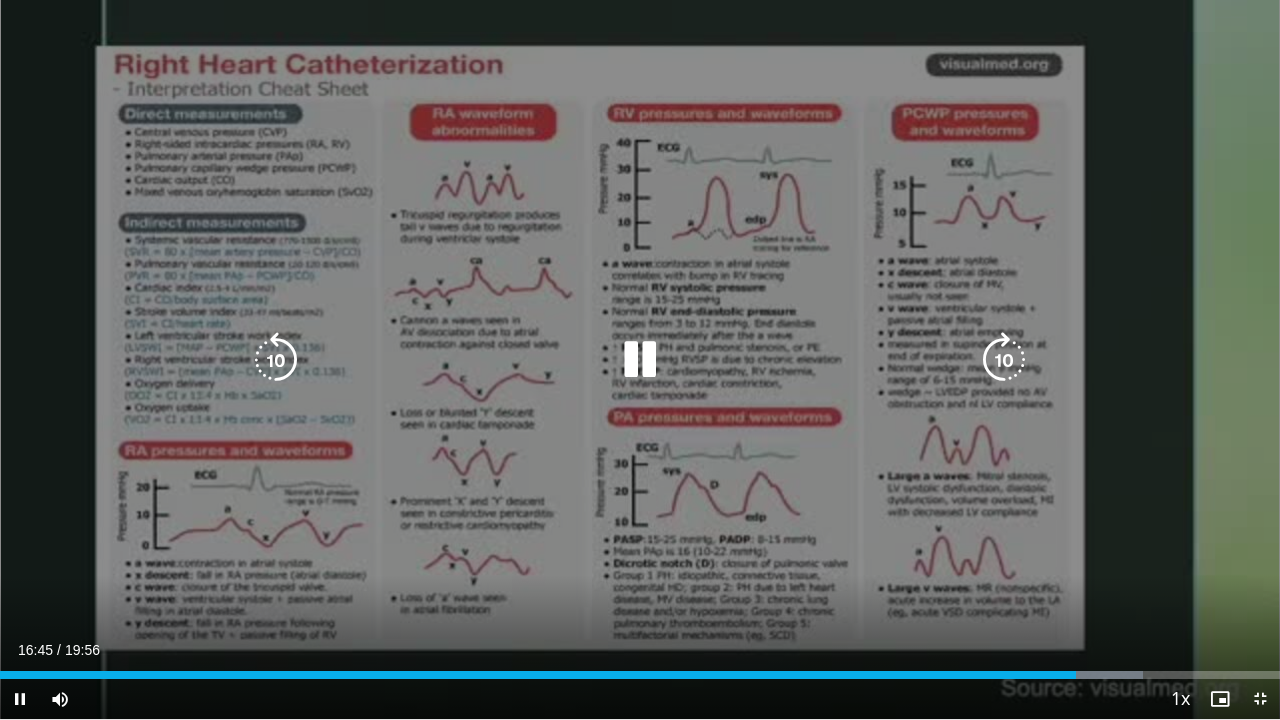click at bounding box center [640, 360] 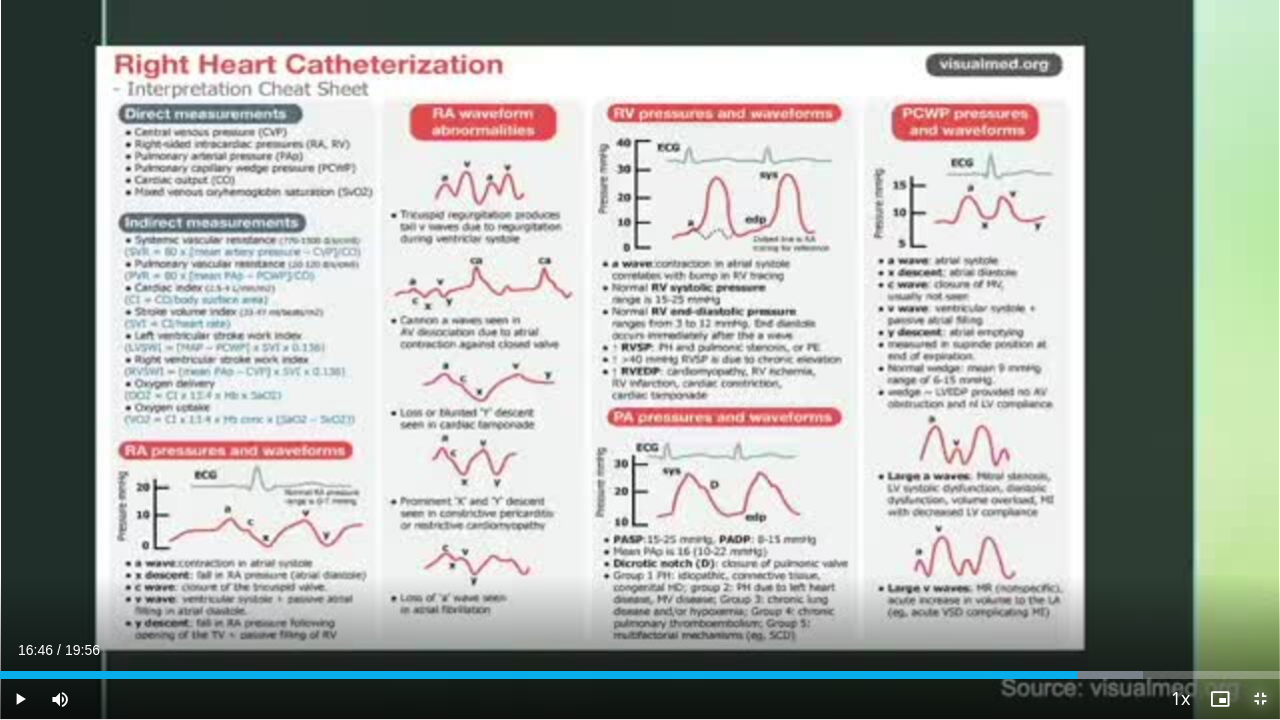 click at bounding box center (1260, 699) 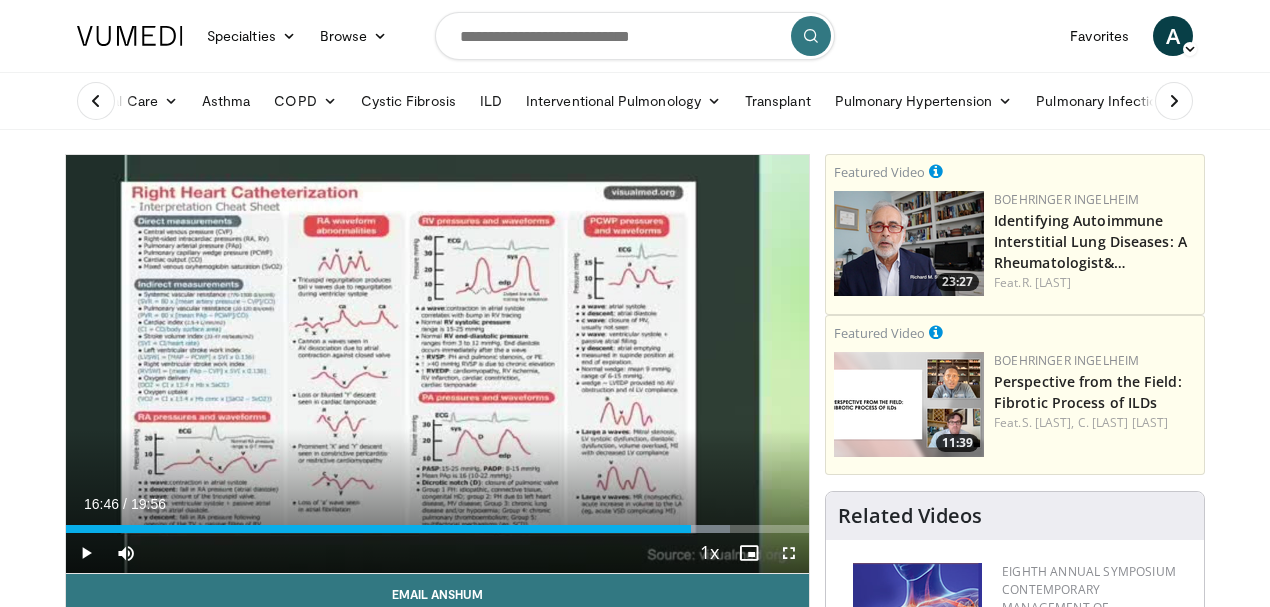 click on "Specialties
Adult & Family Medicine
Allergy, Asthma, Immunology
Anesthesiology
Cardiology
Dental
Dermatology
Endocrinology
Gastroenterology & Hepatology
General Surgery
Hematology & Oncology
Infectious Disease
Nephrology
Neurology
Neurosurgery
Obstetrics & Gynecology
Ophthalmology
Oral Maxillofacial
Orthopaedics
Otolaryngology
Pediatrics
Plastic Surgery
Podiatry
Psychiatry
Pulmonology
Radiation Oncology
Radiology
Rheumatology
Urology
Browse
A" at bounding box center [635, 36] 